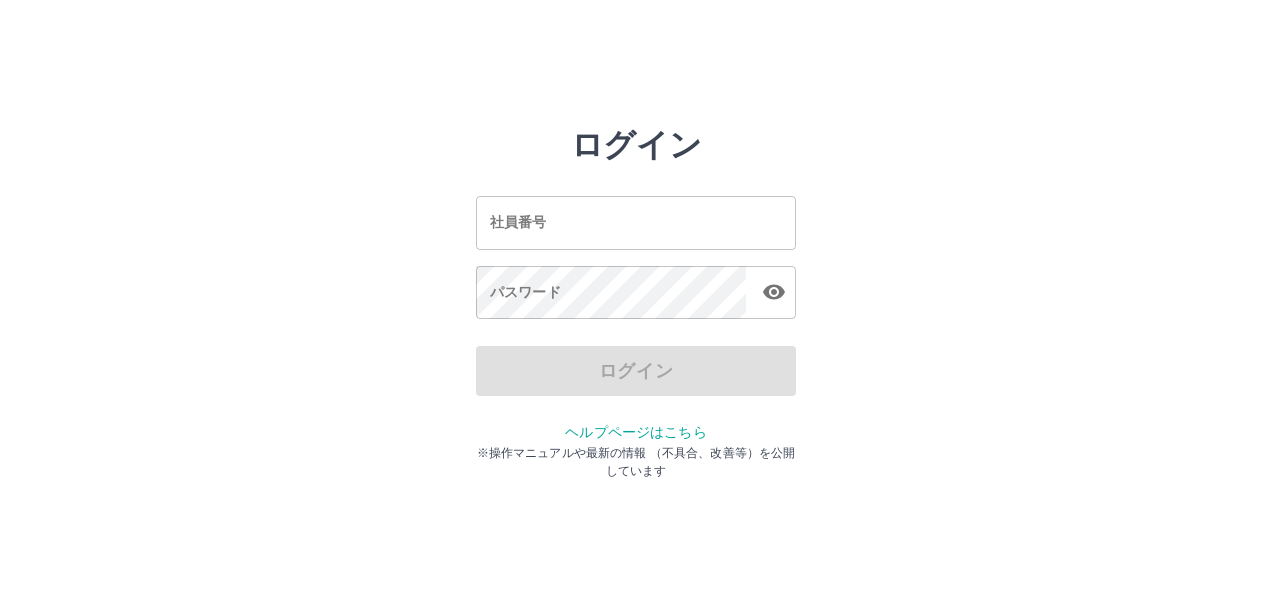 scroll, scrollTop: 0, scrollLeft: 0, axis: both 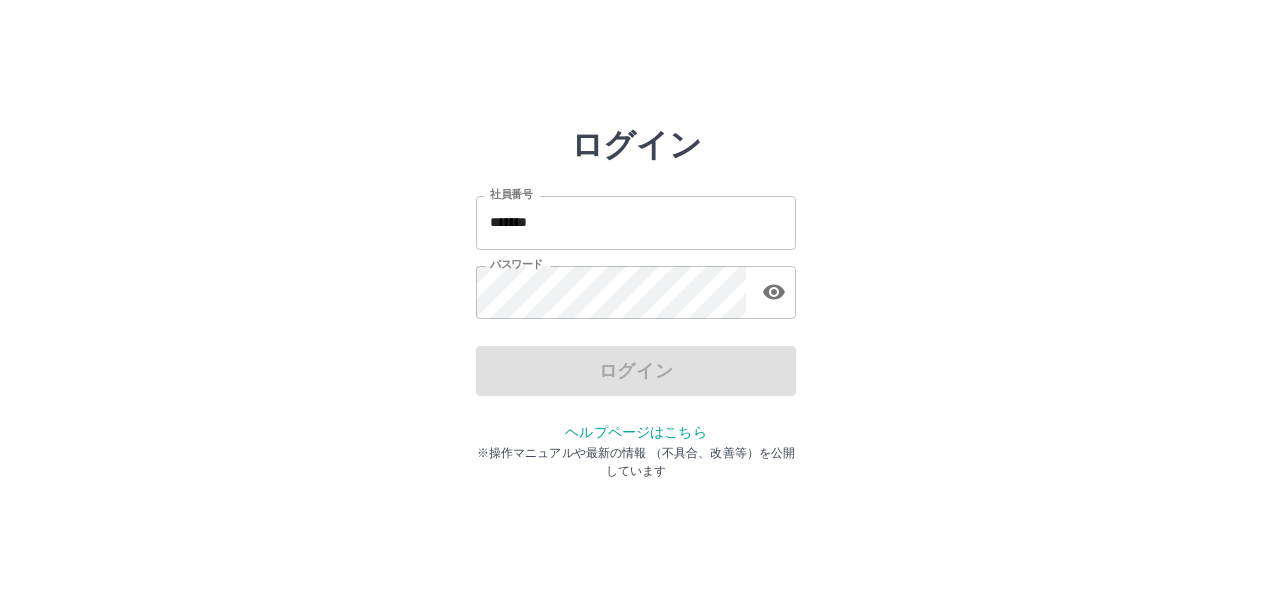 click on "*******" at bounding box center (636, 222) 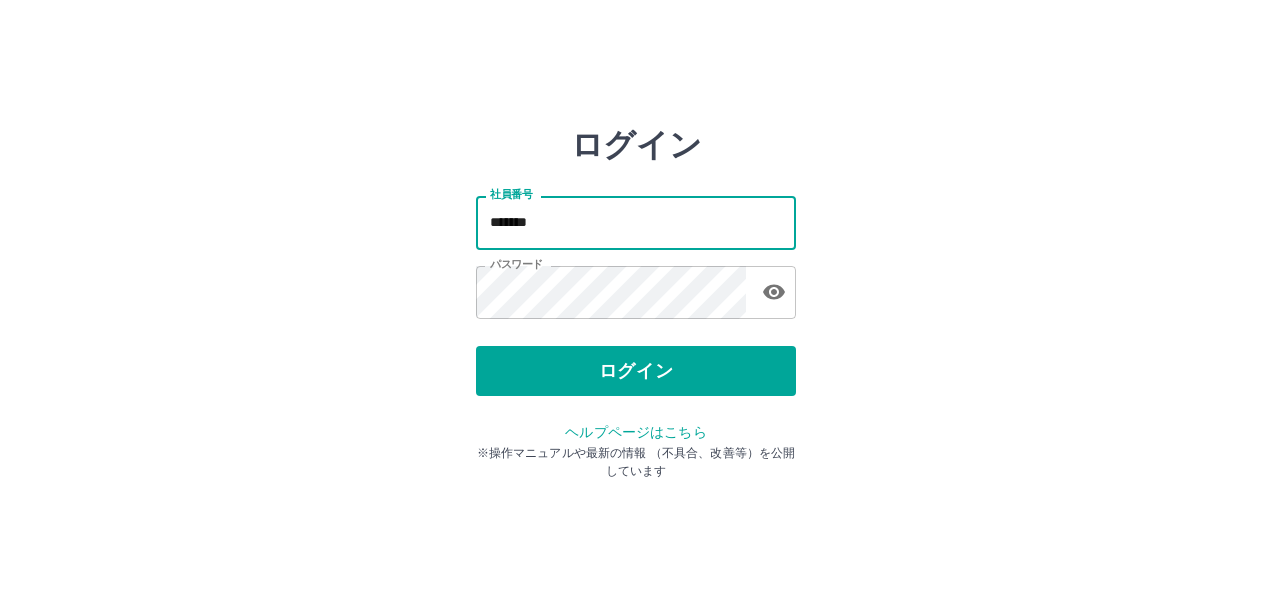 type on "*******" 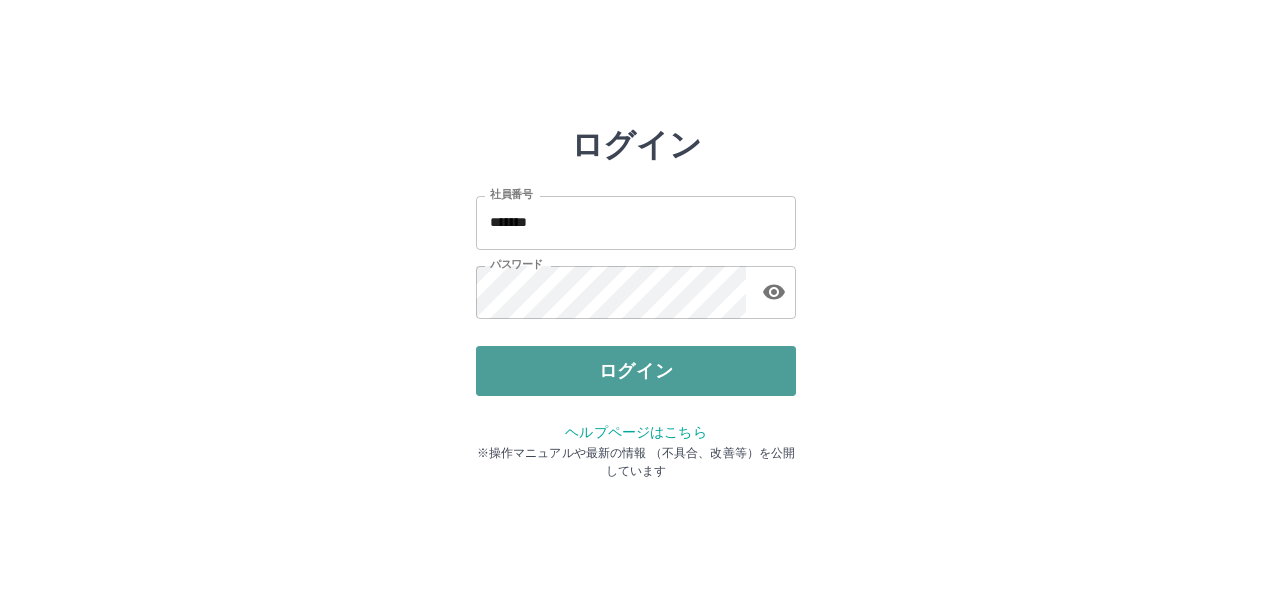 click on "ログイン" at bounding box center [636, 371] 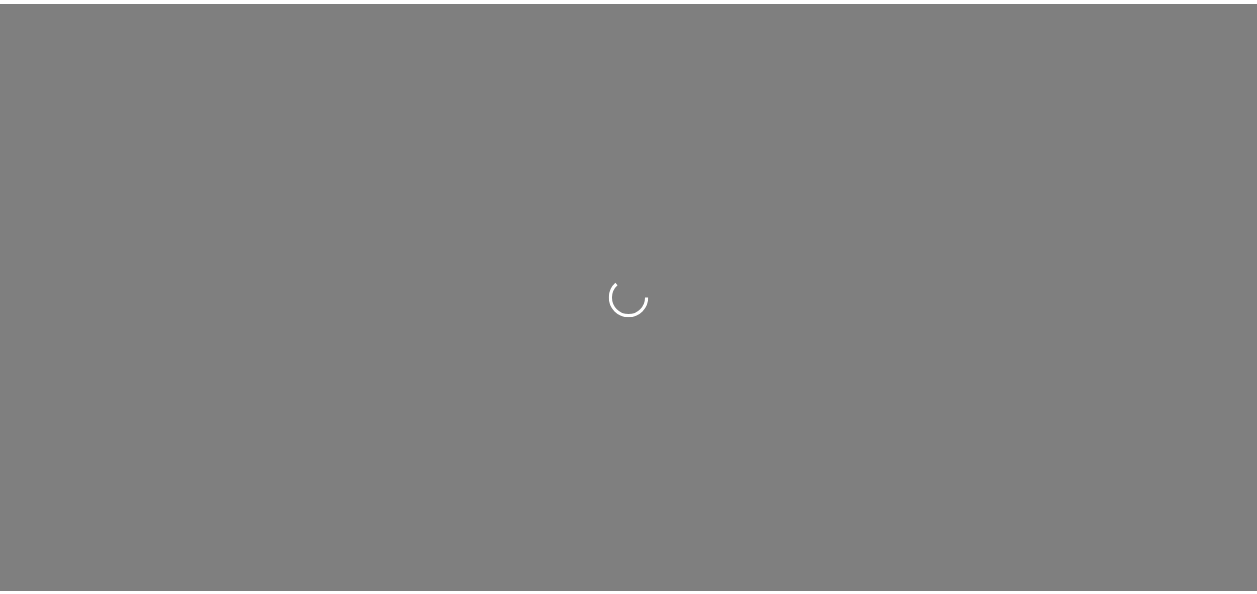 scroll, scrollTop: 0, scrollLeft: 0, axis: both 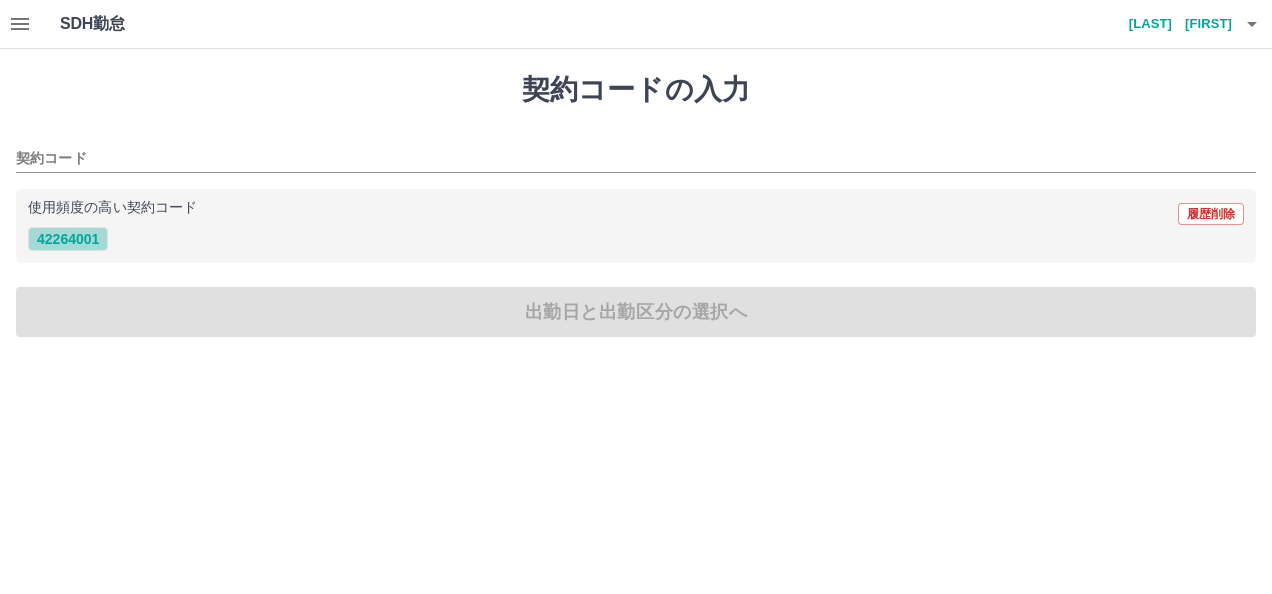 click on "42264001" at bounding box center [68, 239] 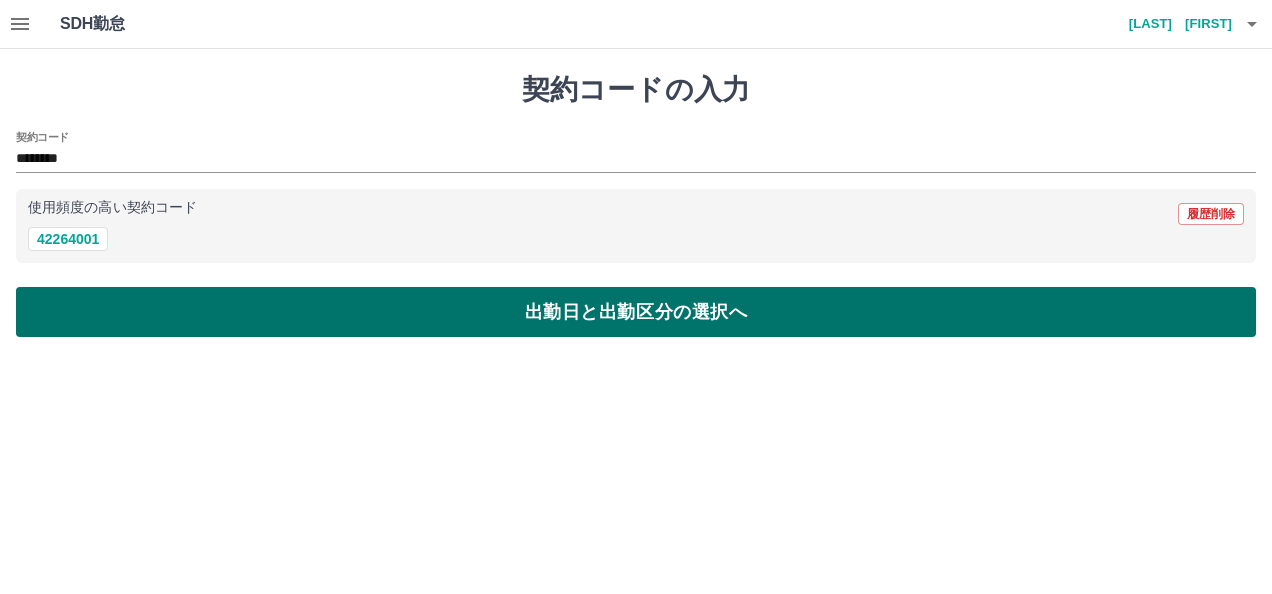 click on "出勤日と出勤区分の選択へ" at bounding box center (636, 312) 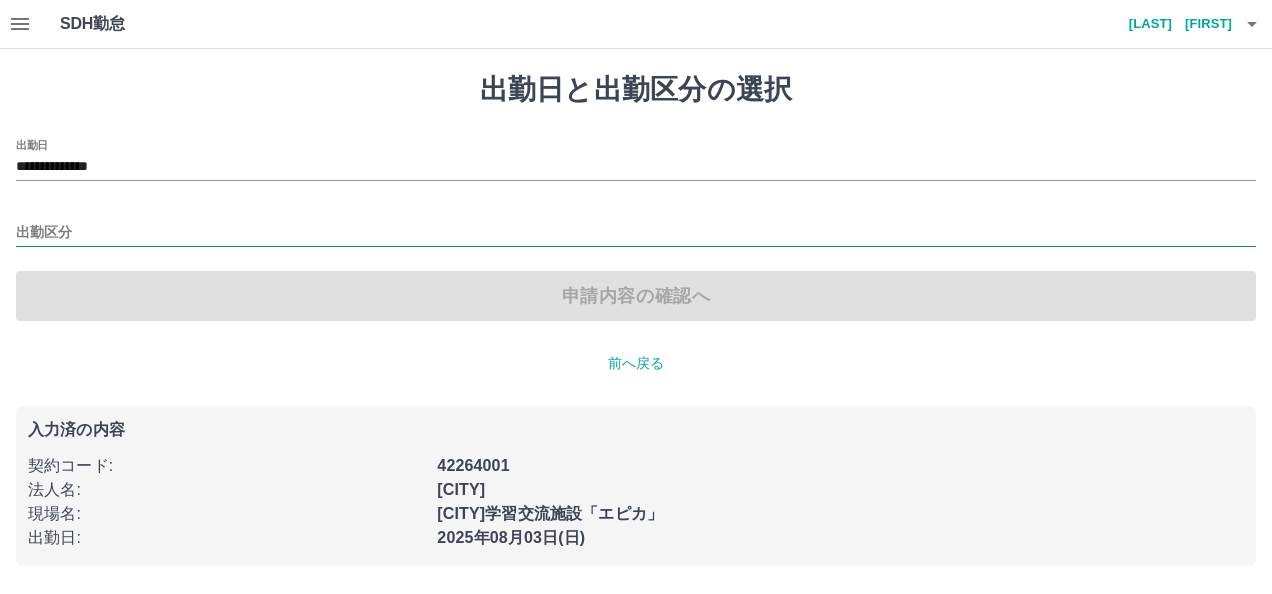 click on "出勤区分" at bounding box center [636, 233] 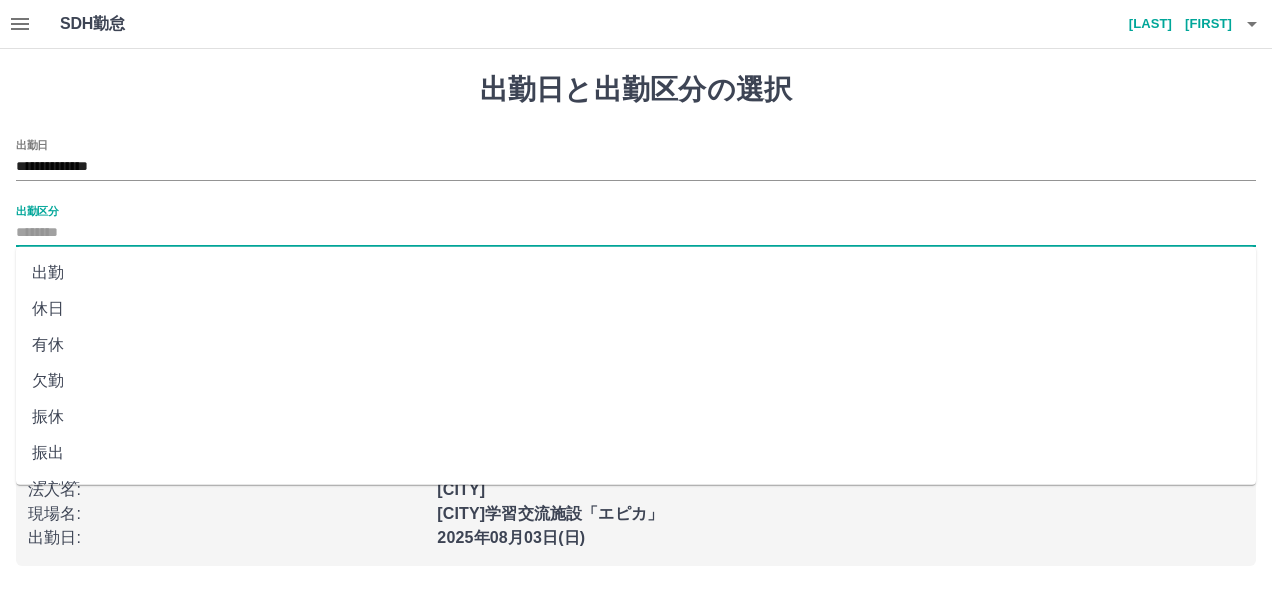 click on "出勤" at bounding box center (636, 273) 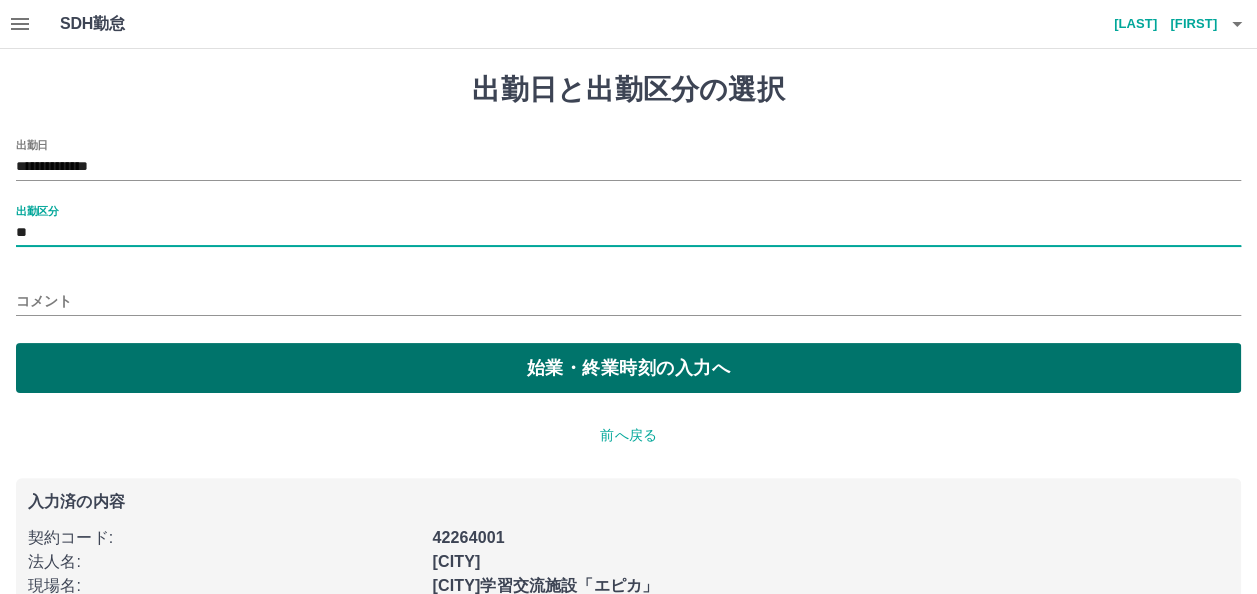 click on "始業・終業時刻の入力へ" at bounding box center (628, 368) 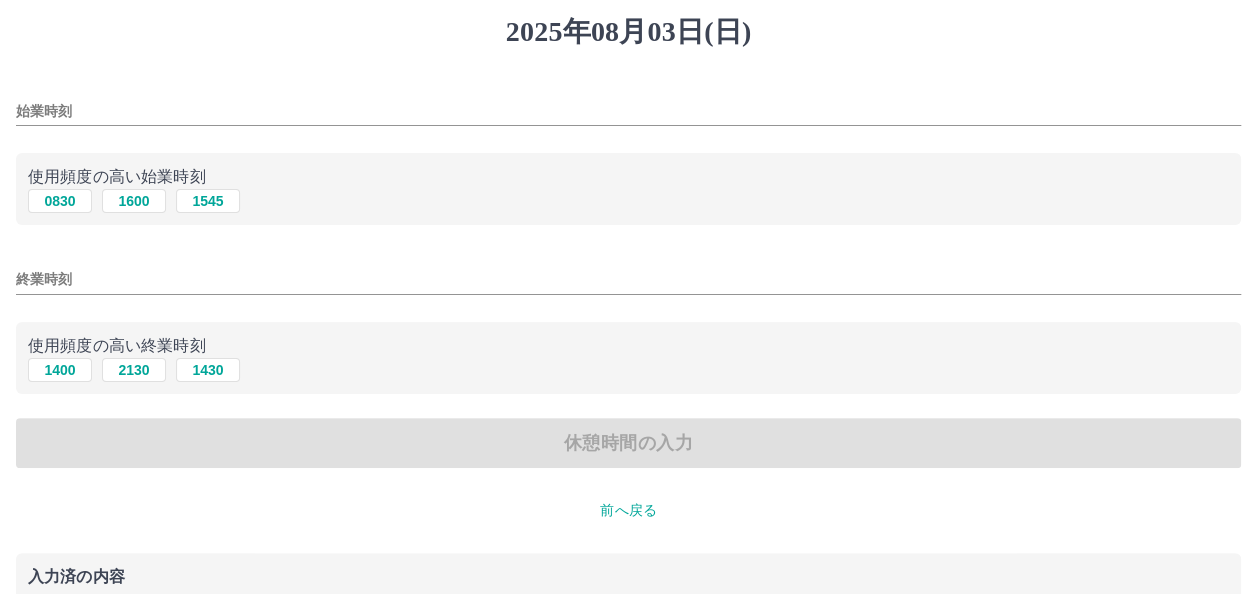 scroll, scrollTop: 100, scrollLeft: 0, axis: vertical 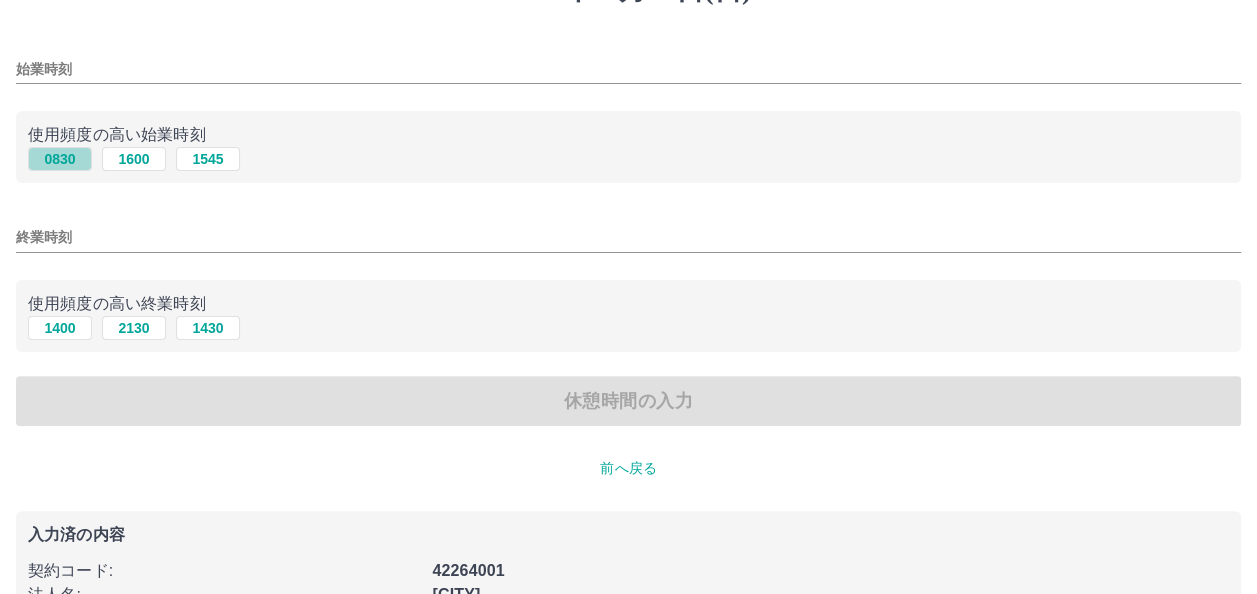 click on "0830" at bounding box center [60, 159] 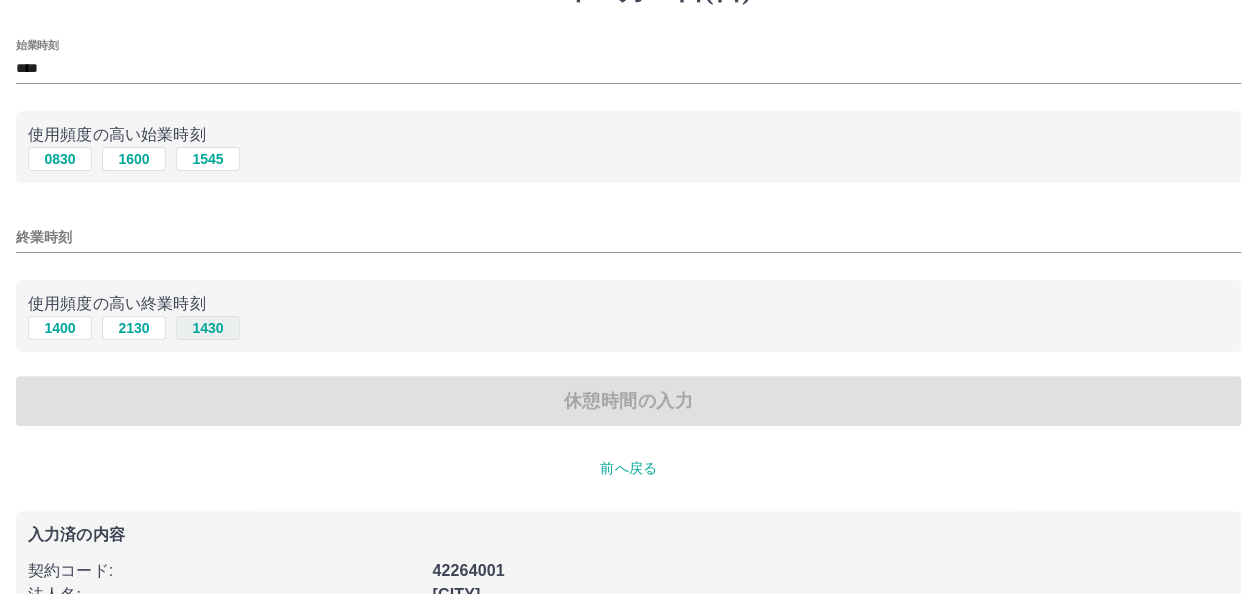 click on "1430" at bounding box center (208, 328) 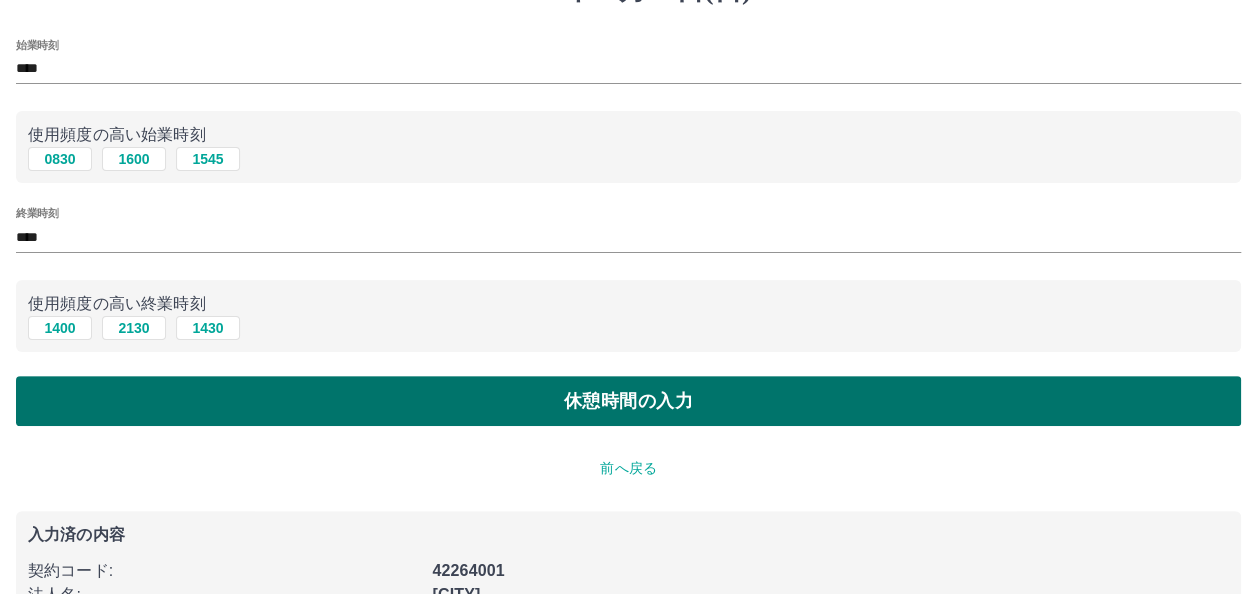 click on "休憩時間の入力" at bounding box center [628, 401] 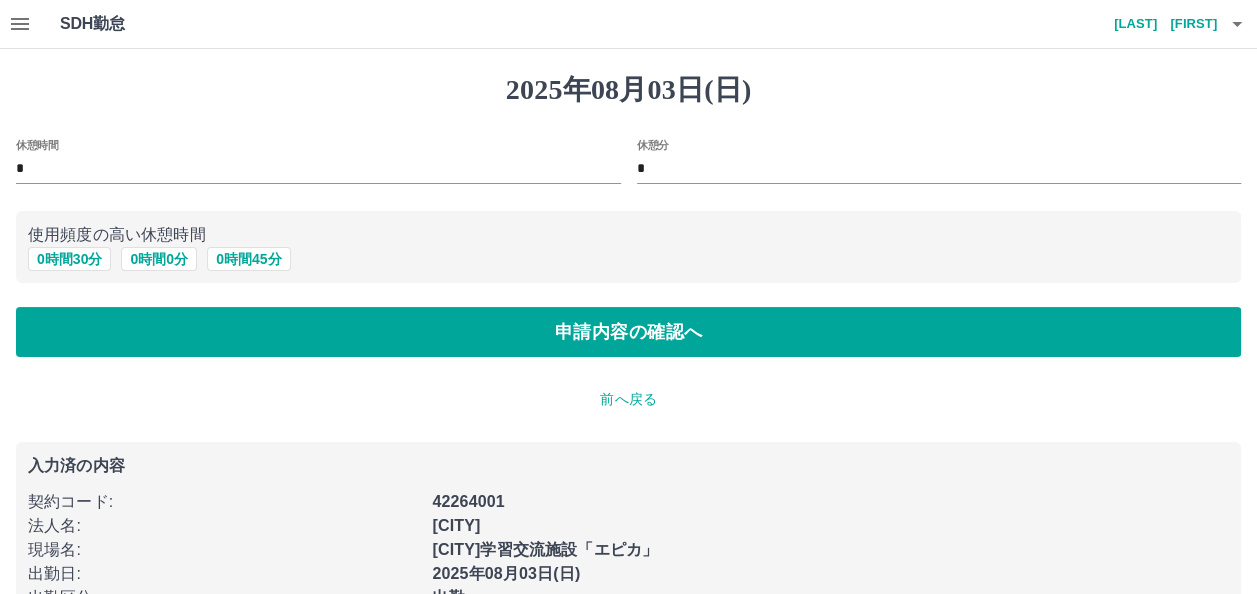 scroll, scrollTop: 104, scrollLeft: 0, axis: vertical 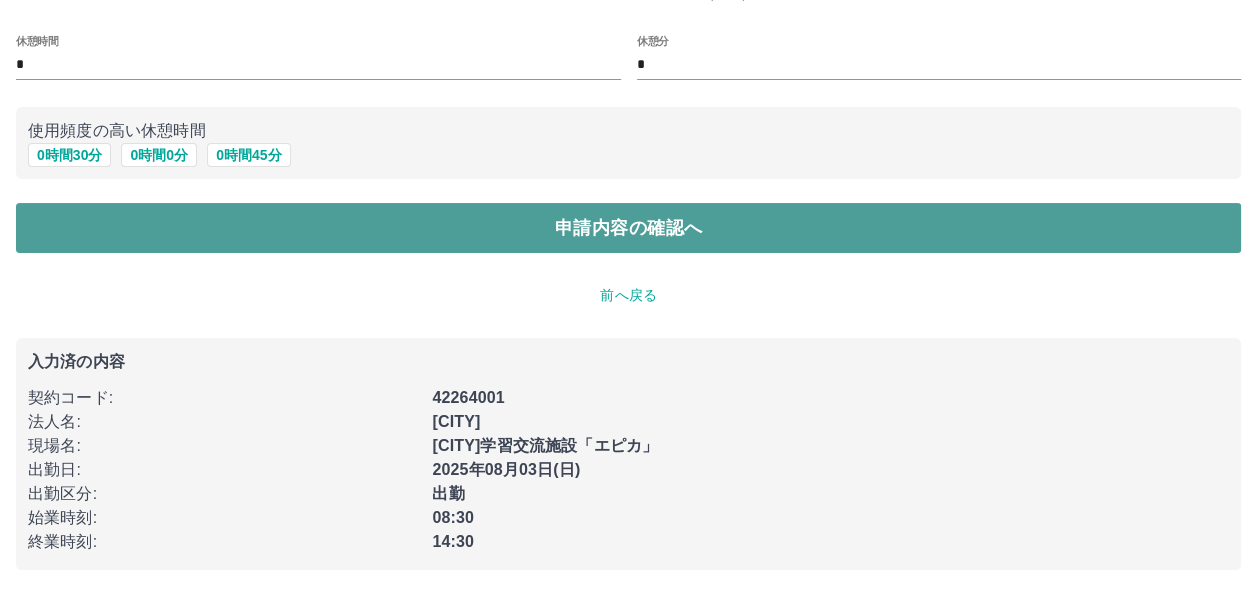 click on "申請内容の確認へ" at bounding box center (628, 228) 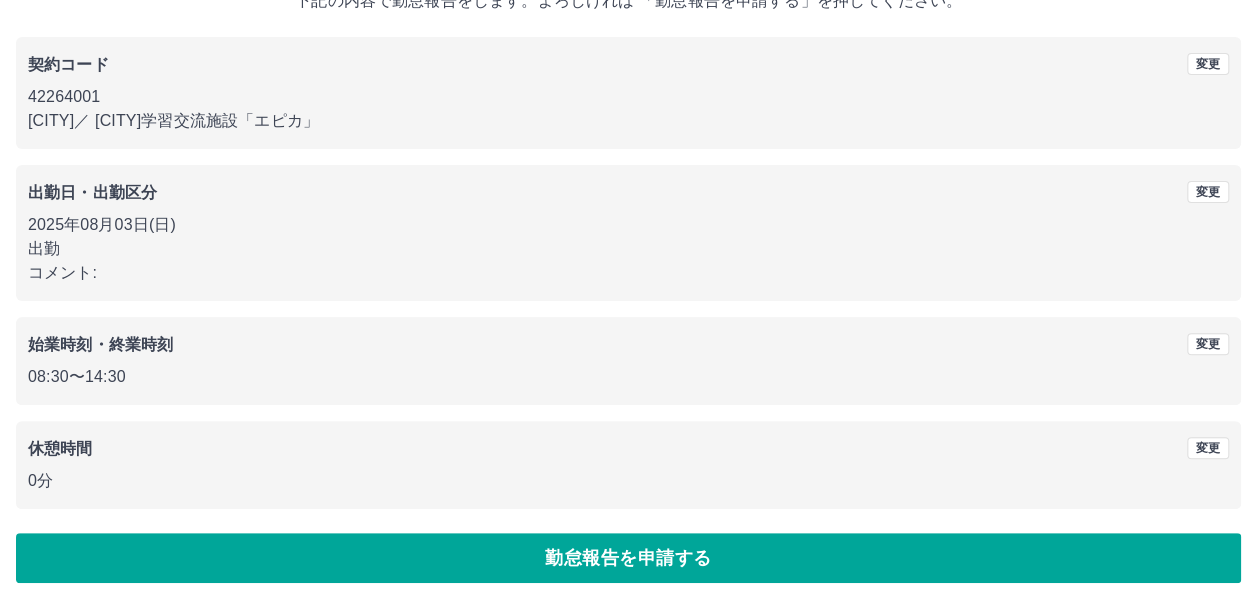 scroll, scrollTop: 154, scrollLeft: 0, axis: vertical 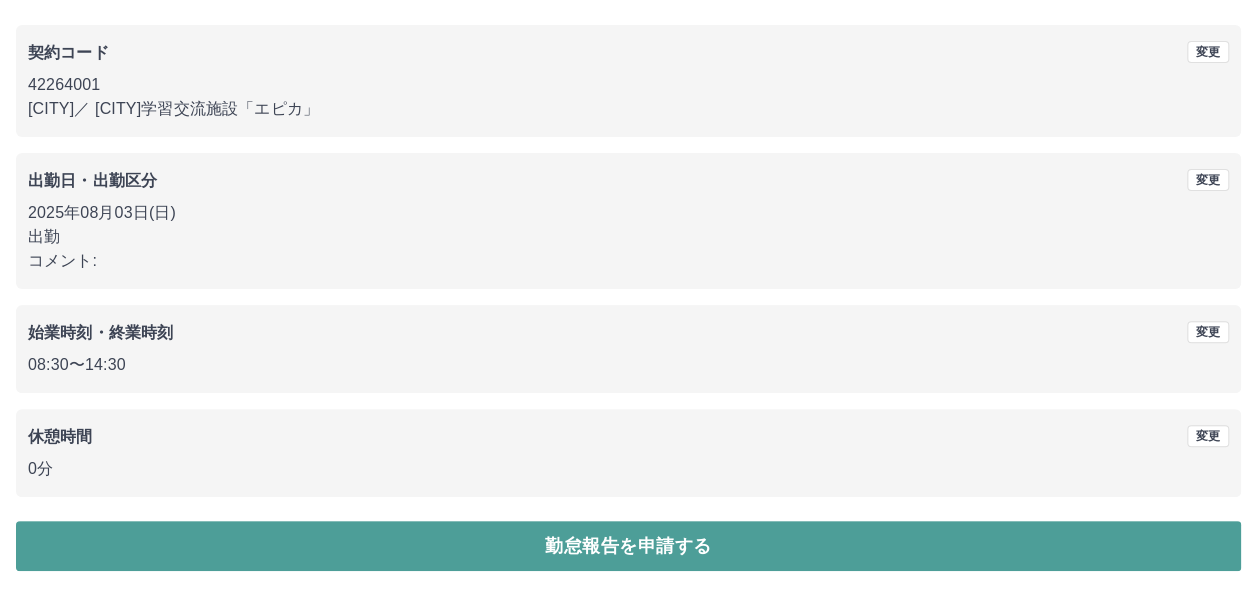 click on "勤怠報告を申請する" at bounding box center [628, 546] 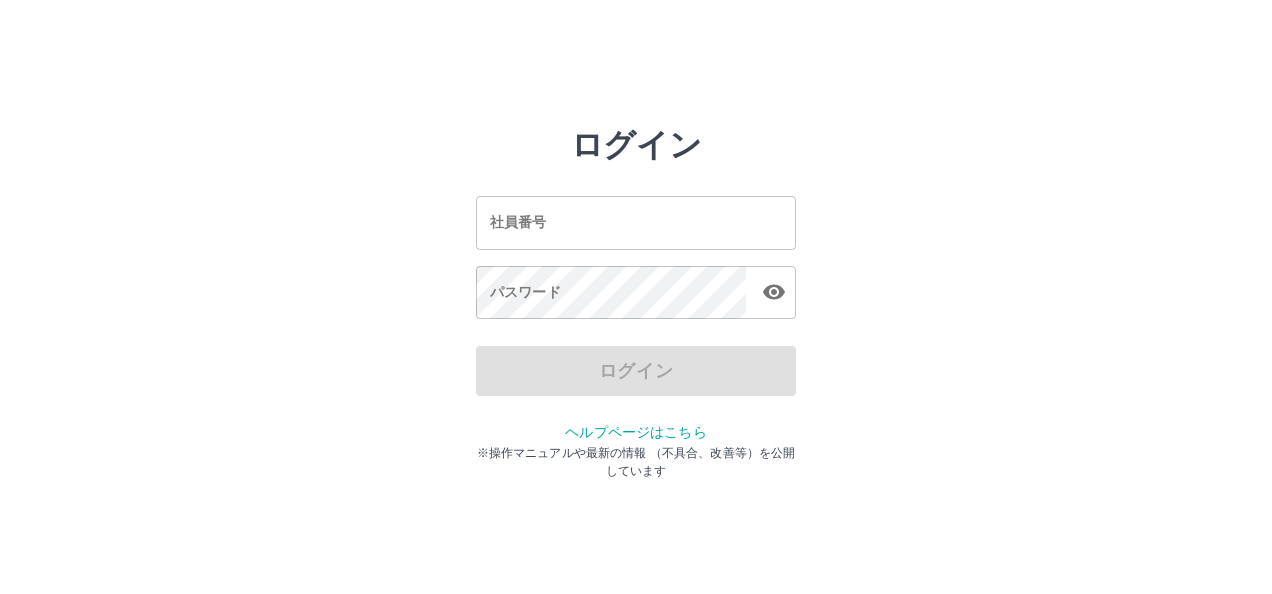 scroll, scrollTop: 0, scrollLeft: 0, axis: both 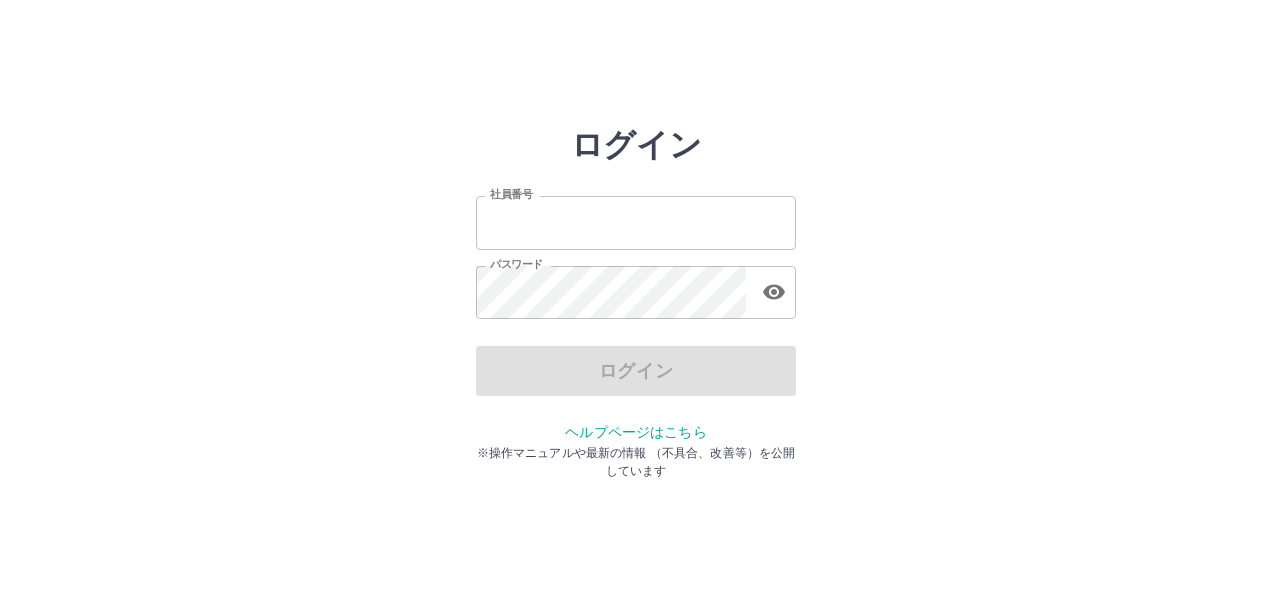 type on "*******" 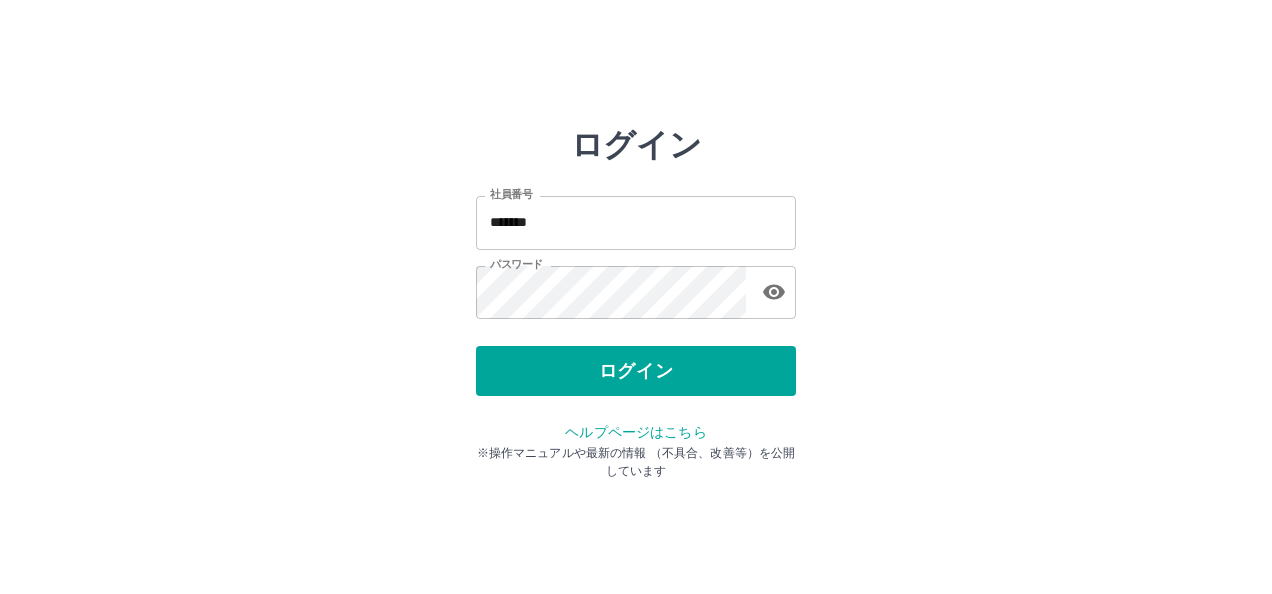 click on "ログイン" at bounding box center [636, 371] 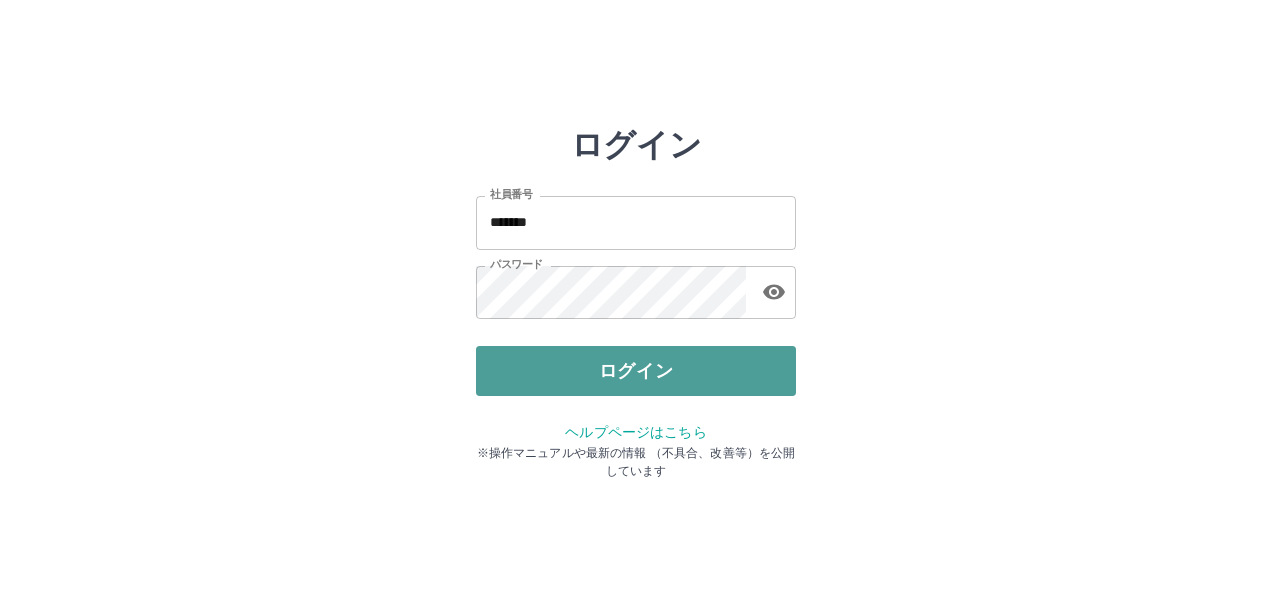 click on "ログイン" at bounding box center [636, 371] 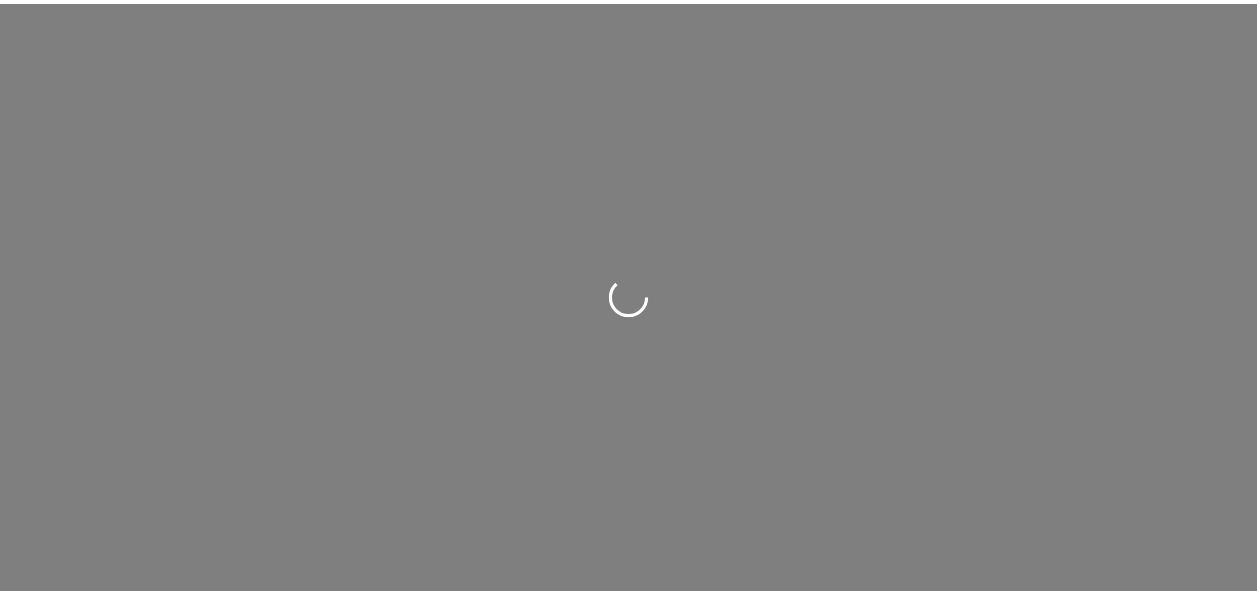 scroll, scrollTop: 0, scrollLeft: 0, axis: both 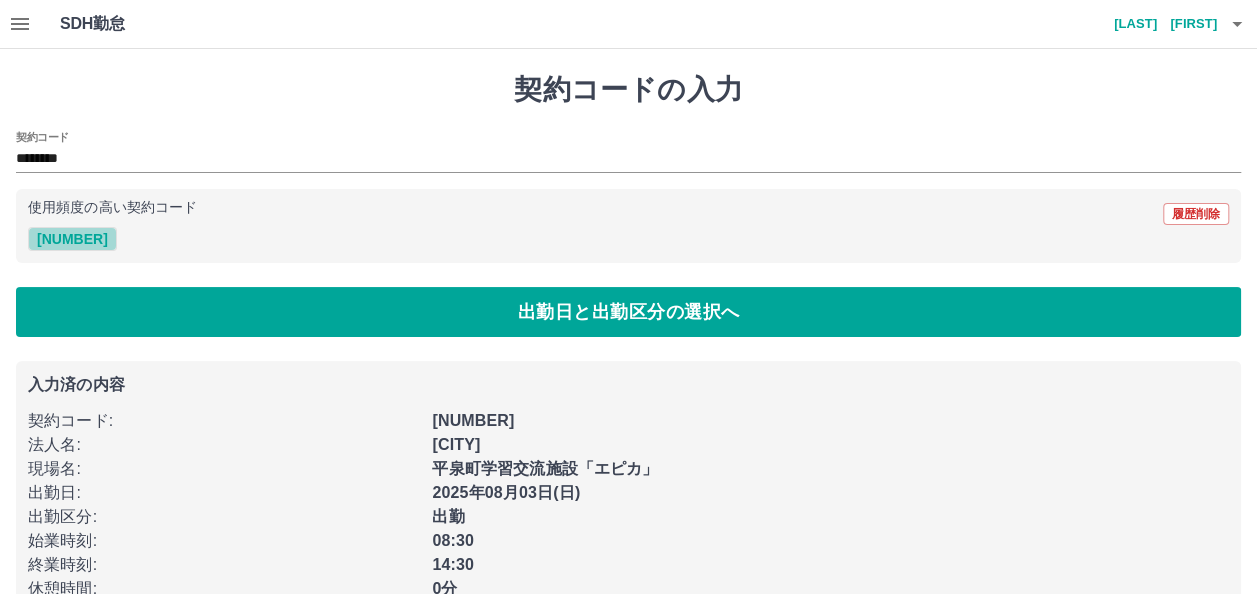 click on "42264001" at bounding box center [72, 239] 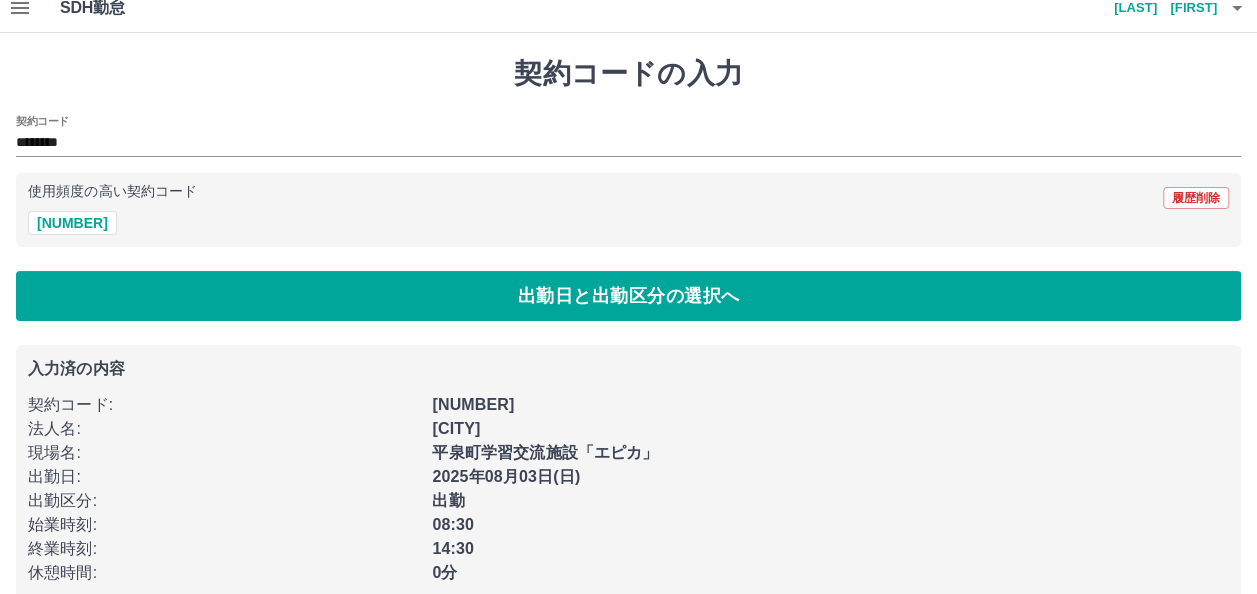 scroll, scrollTop: 0, scrollLeft: 0, axis: both 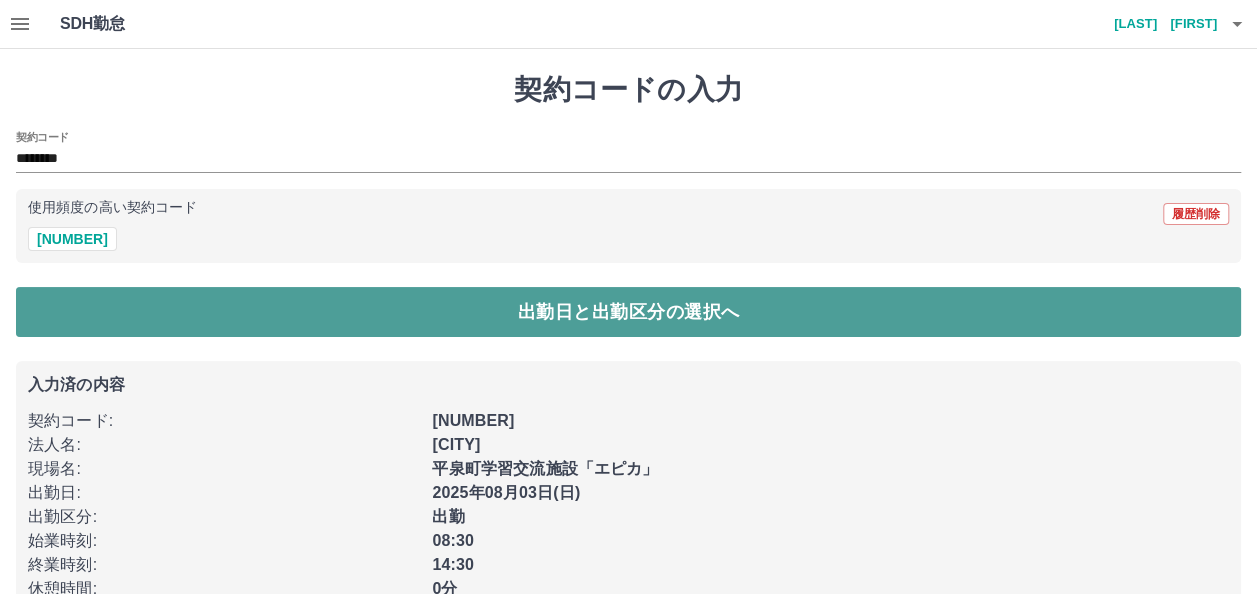 click on "出勤日と出勤区分の選択へ" at bounding box center [628, 312] 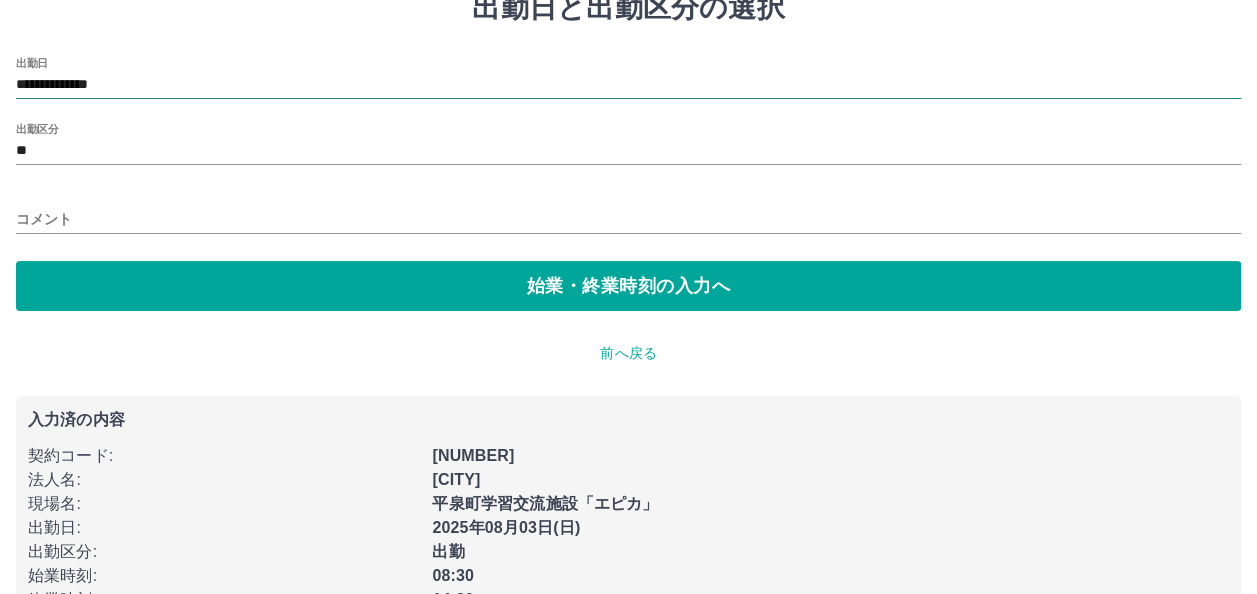 scroll, scrollTop: 0, scrollLeft: 0, axis: both 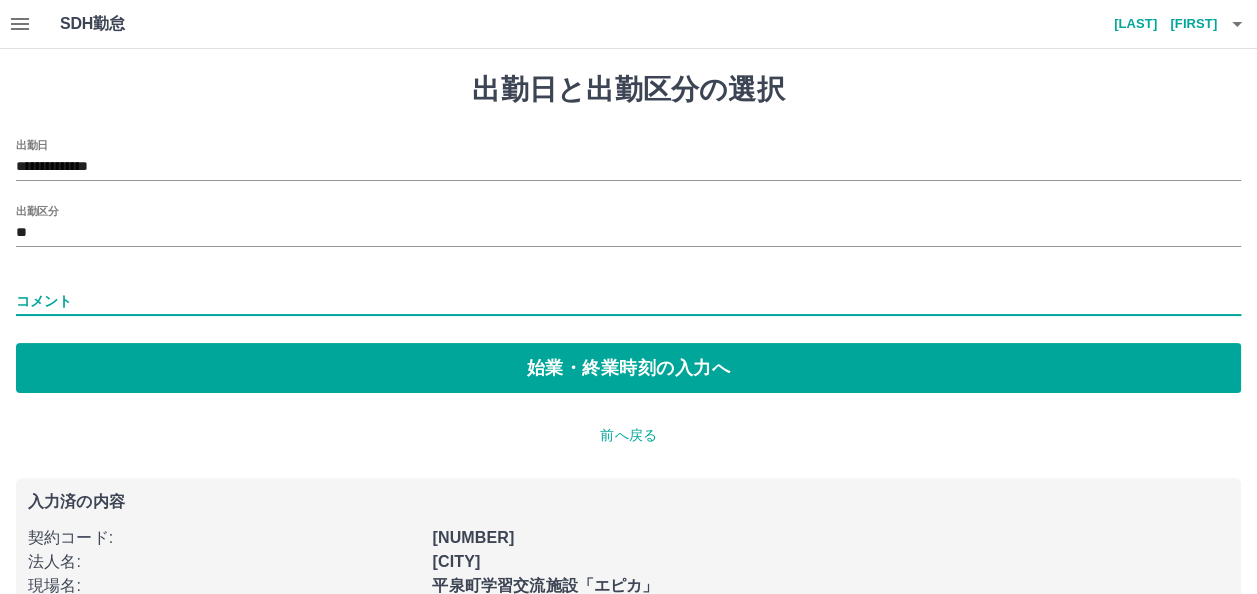 drag, startPoint x: 141, startPoint y: 86, endPoint x: 1032, endPoint y: 307, distance: 917.9989 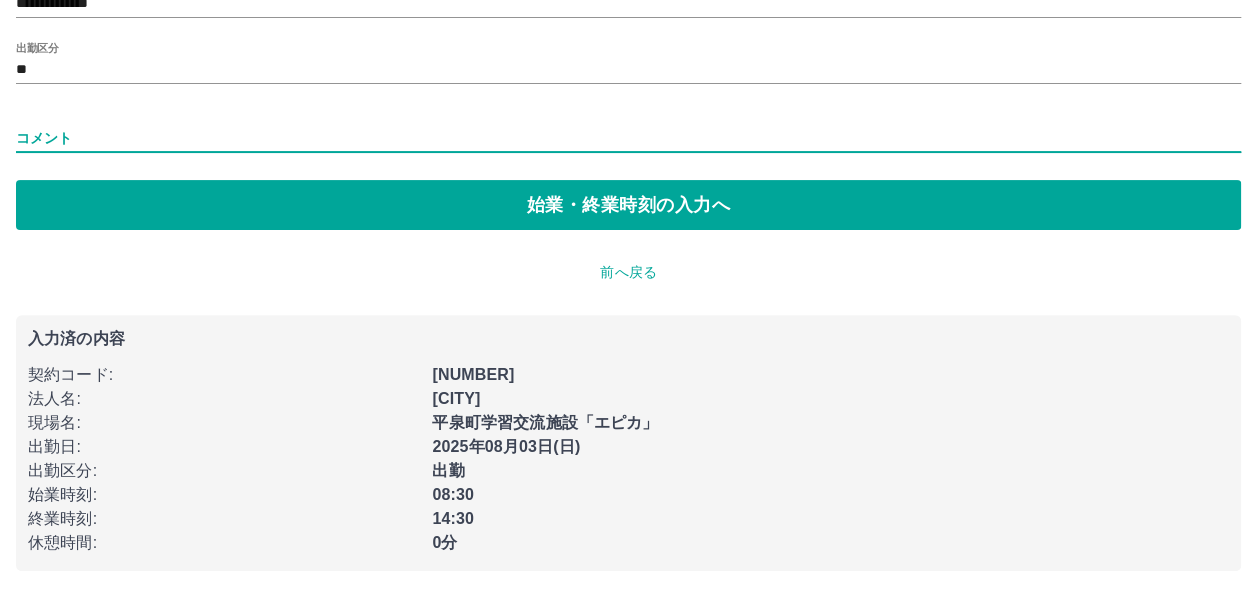 scroll, scrollTop: 0, scrollLeft: 0, axis: both 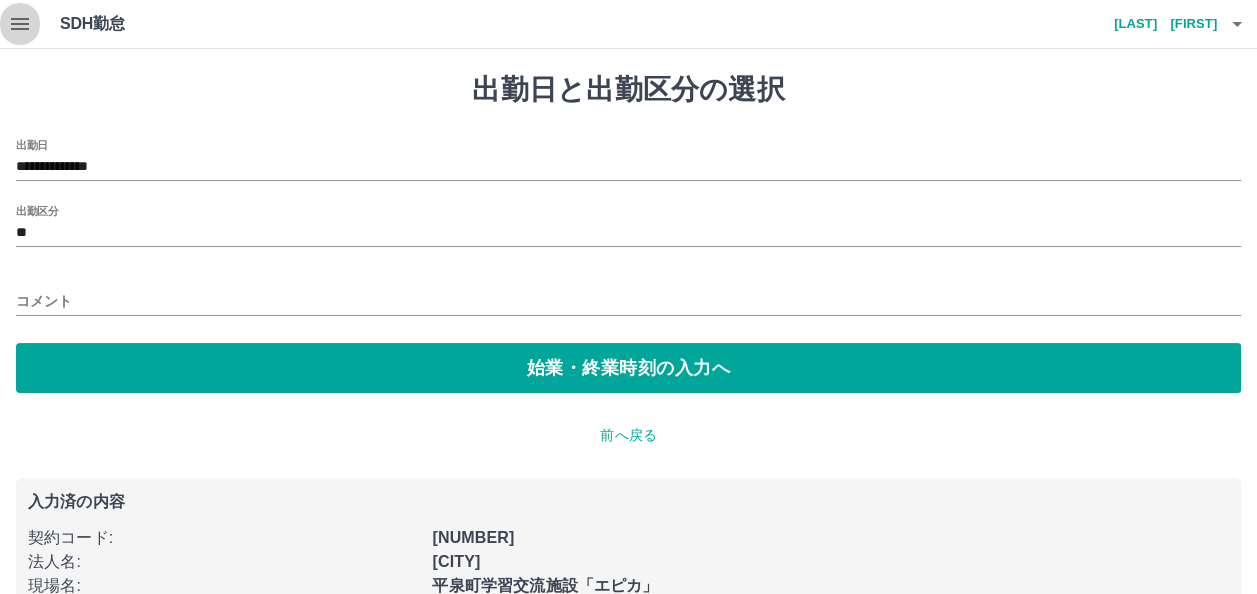 click 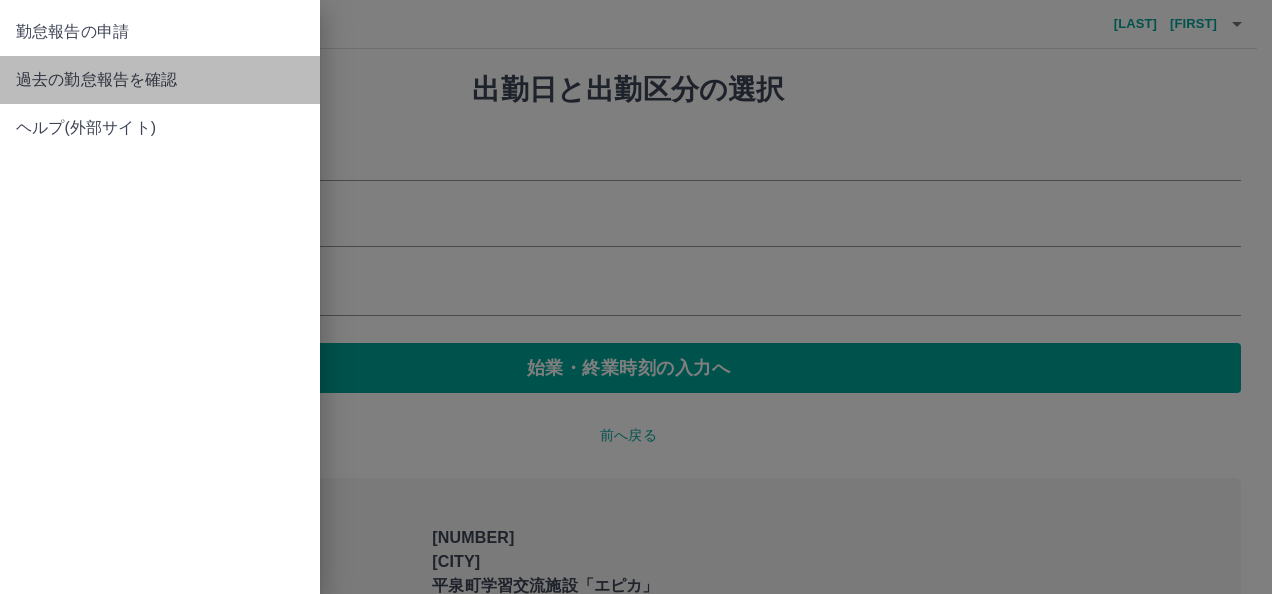 click on "過去の勤怠報告を確認" at bounding box center (160, 80) 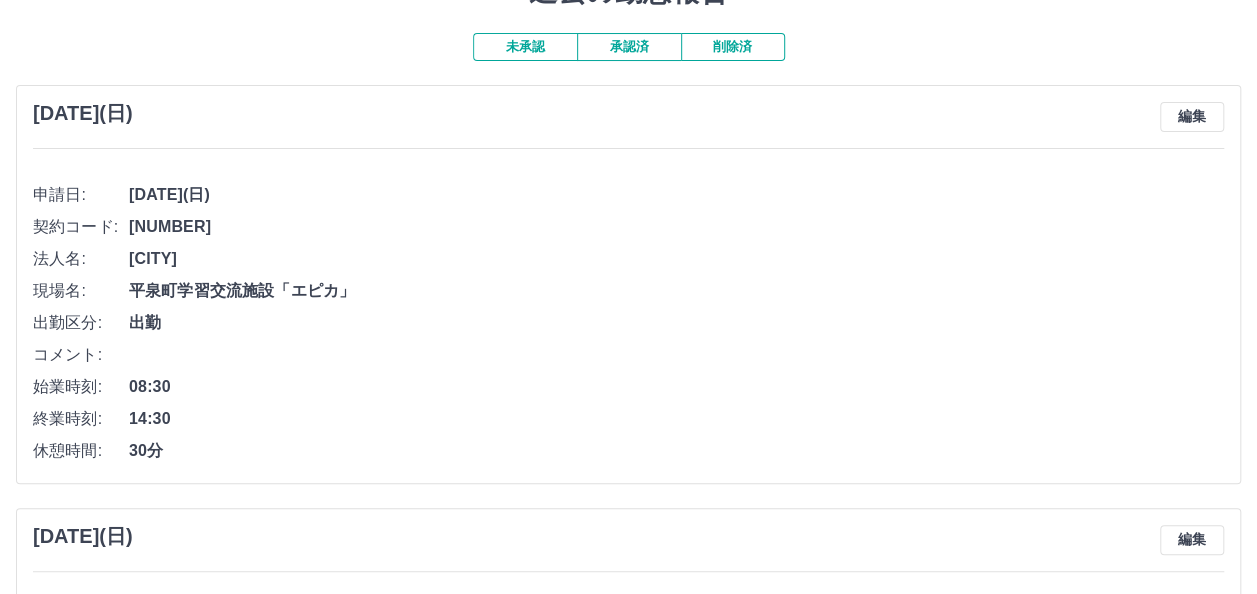 scroll, scrollTop: 0, scrollLeft: 0, axis: both 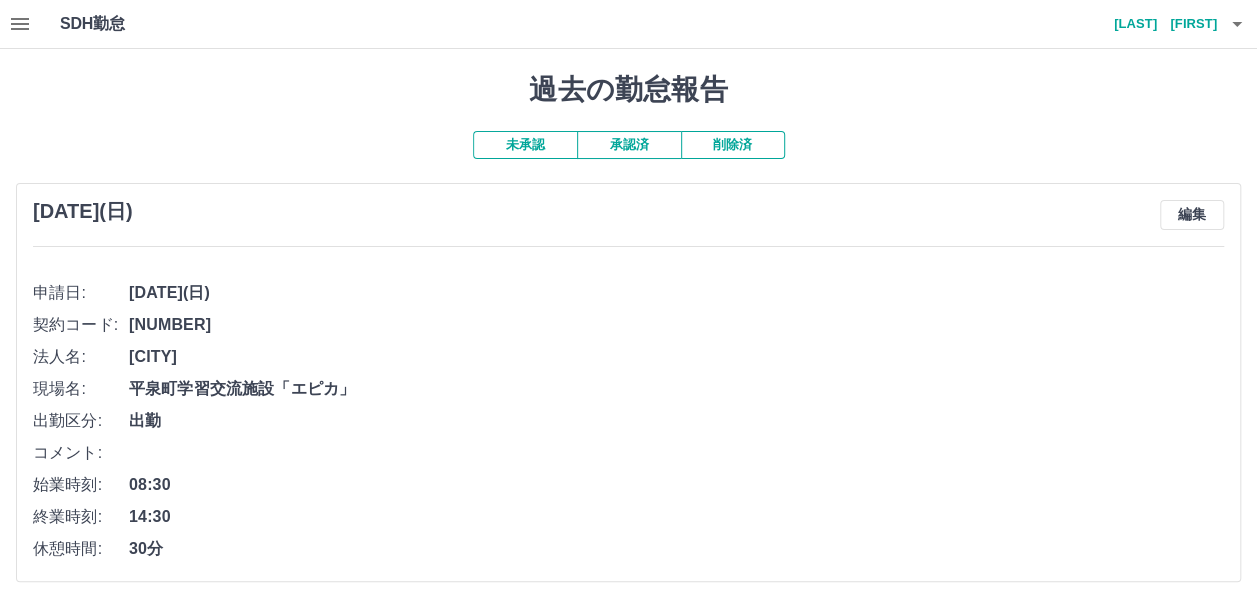 click on "承認済" at bounding box center [629, 145] 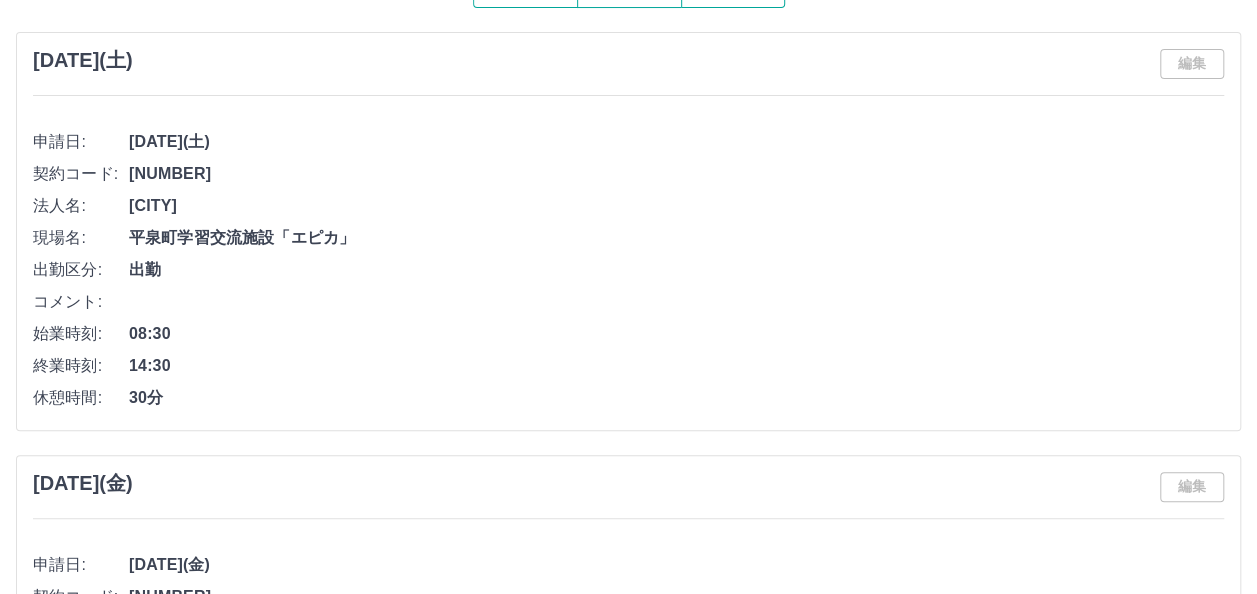 scroll, scrollTop: 100, scrollLeft: 0, axis: vertical 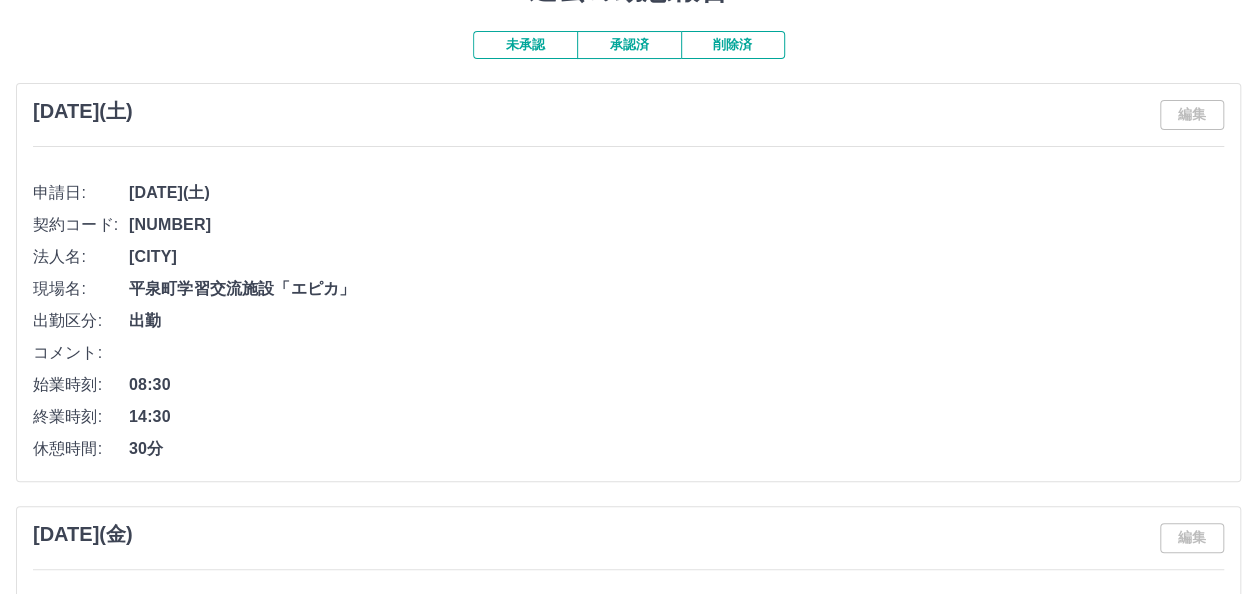 click on "未承認" at bounding box center (525, 45) 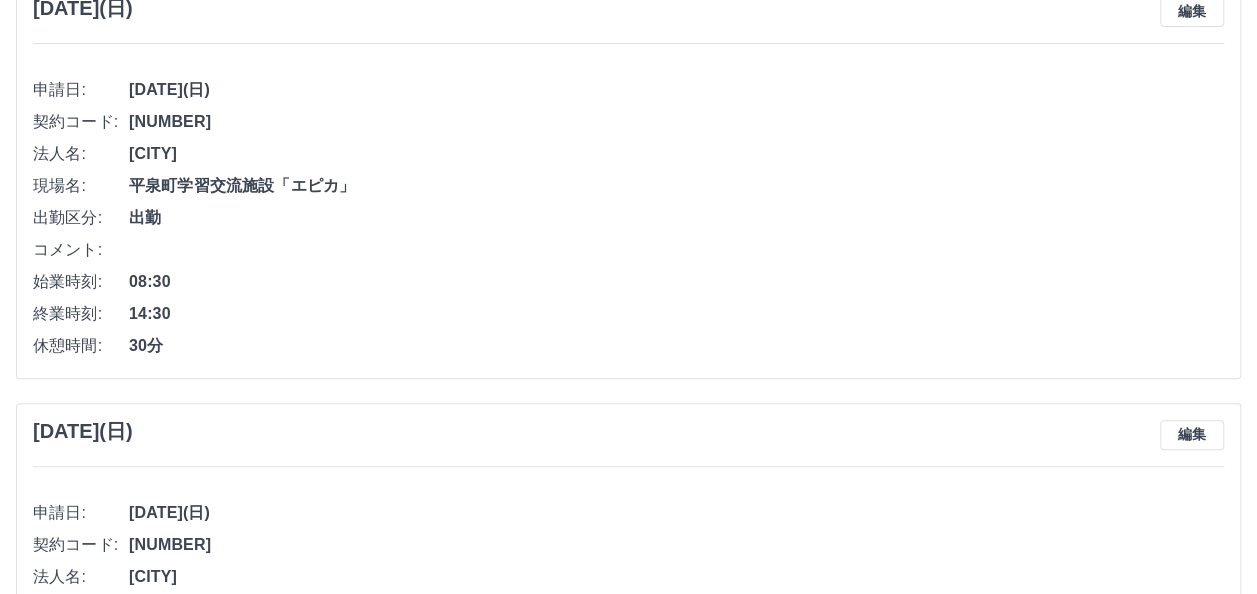 scroll, scrollTop: 100, scrollLeft: 0, axis: vertical 